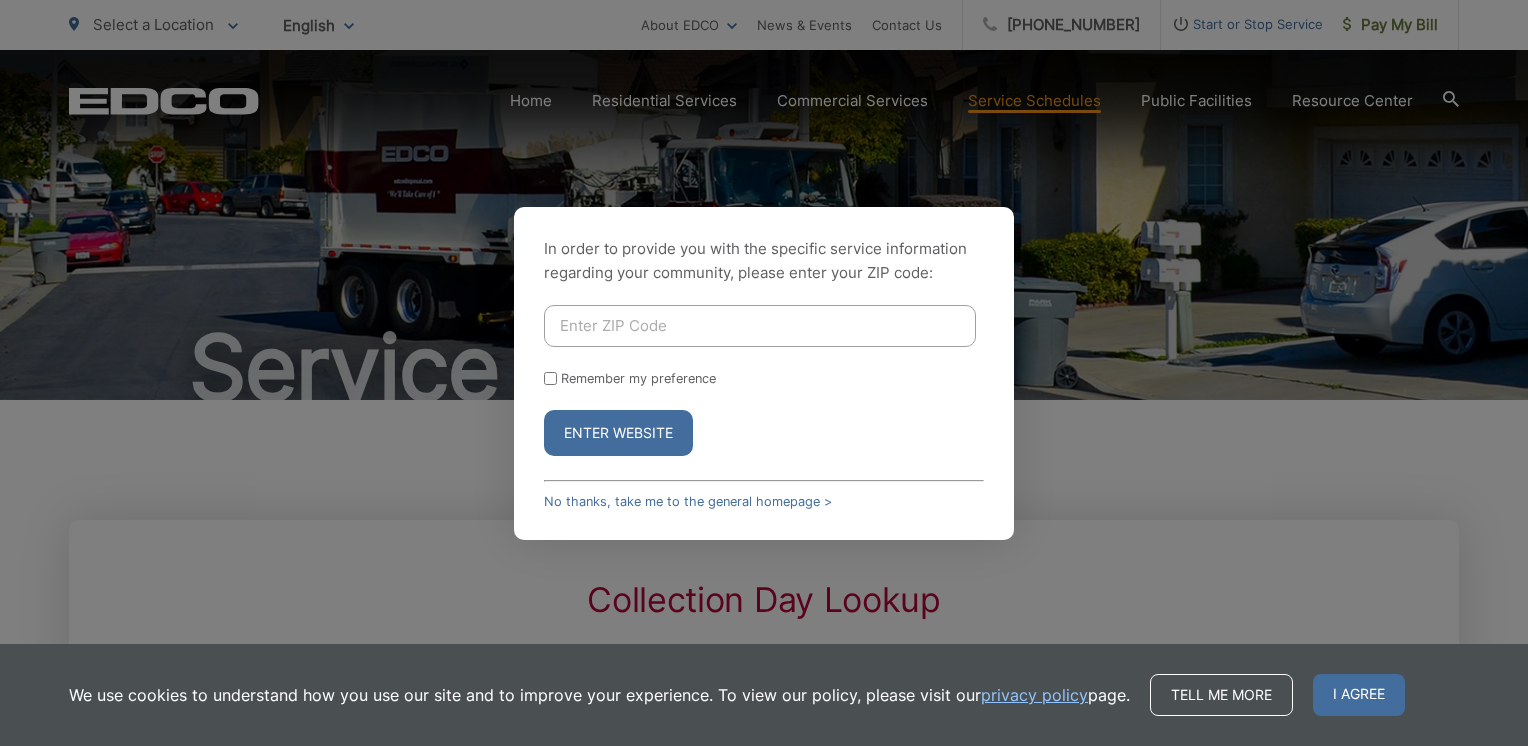 scroll, scrollTop: 0, scrollLeft: 0, axis: both 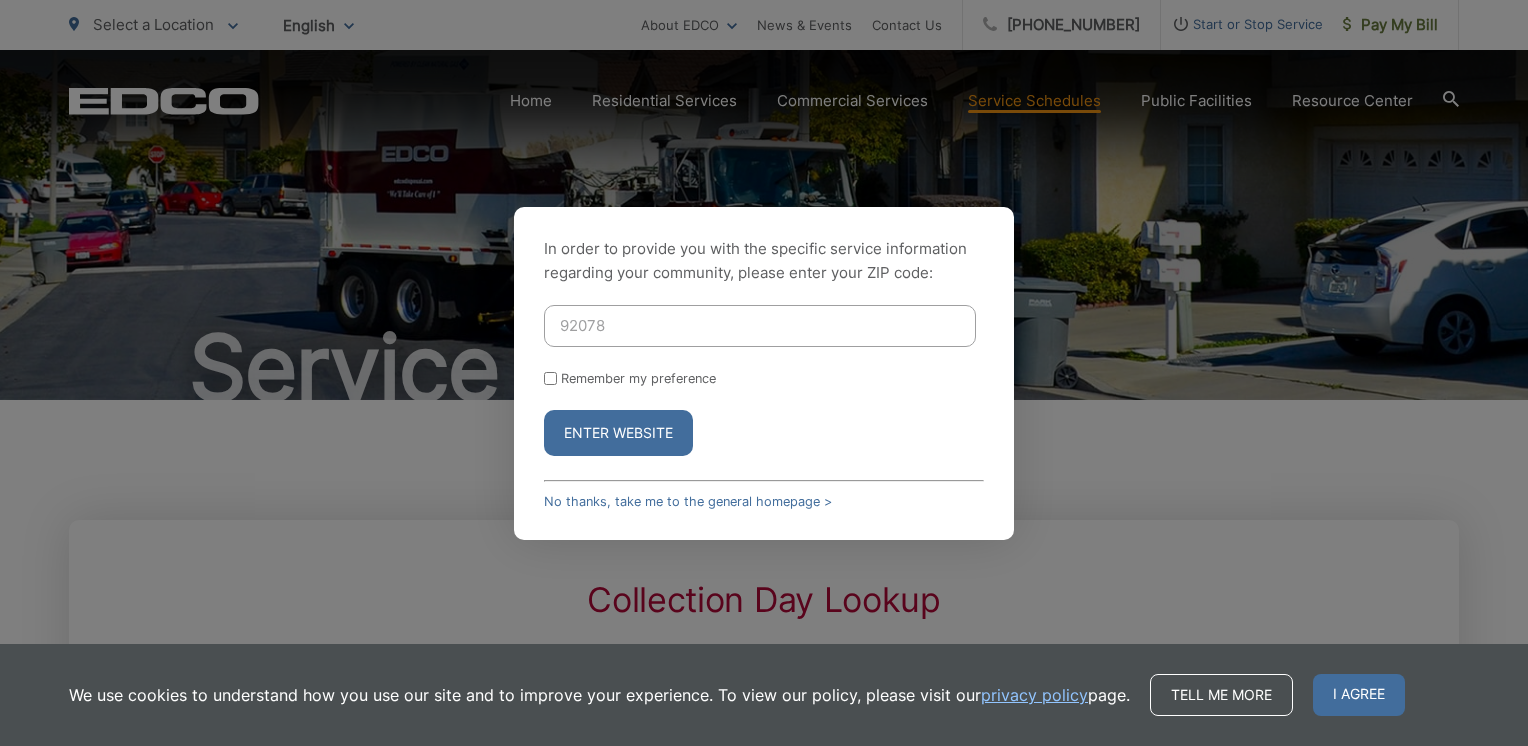 click on "Enter Website" at bounding box center (618, 433) 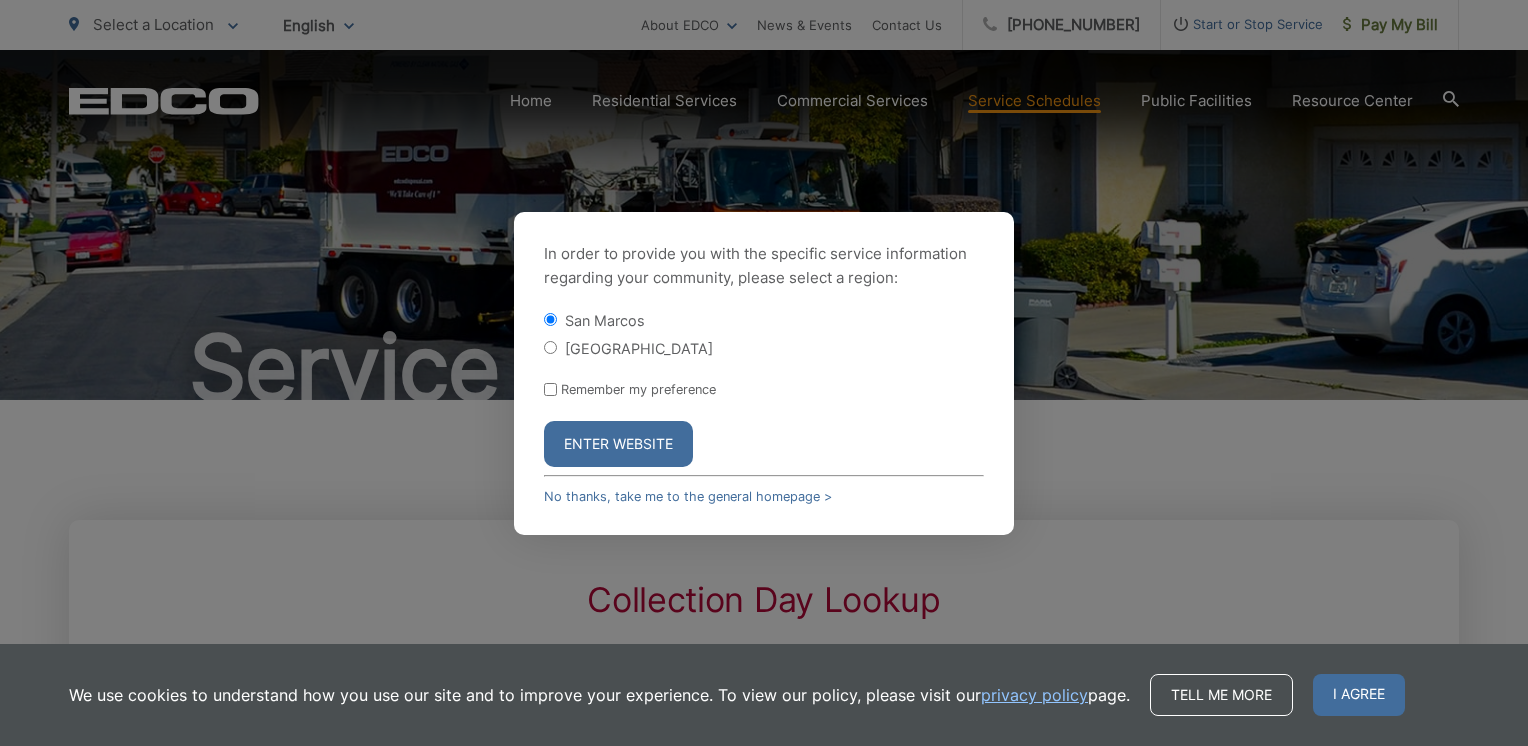 click on "Enter Website" at bounding box center (618, 444) 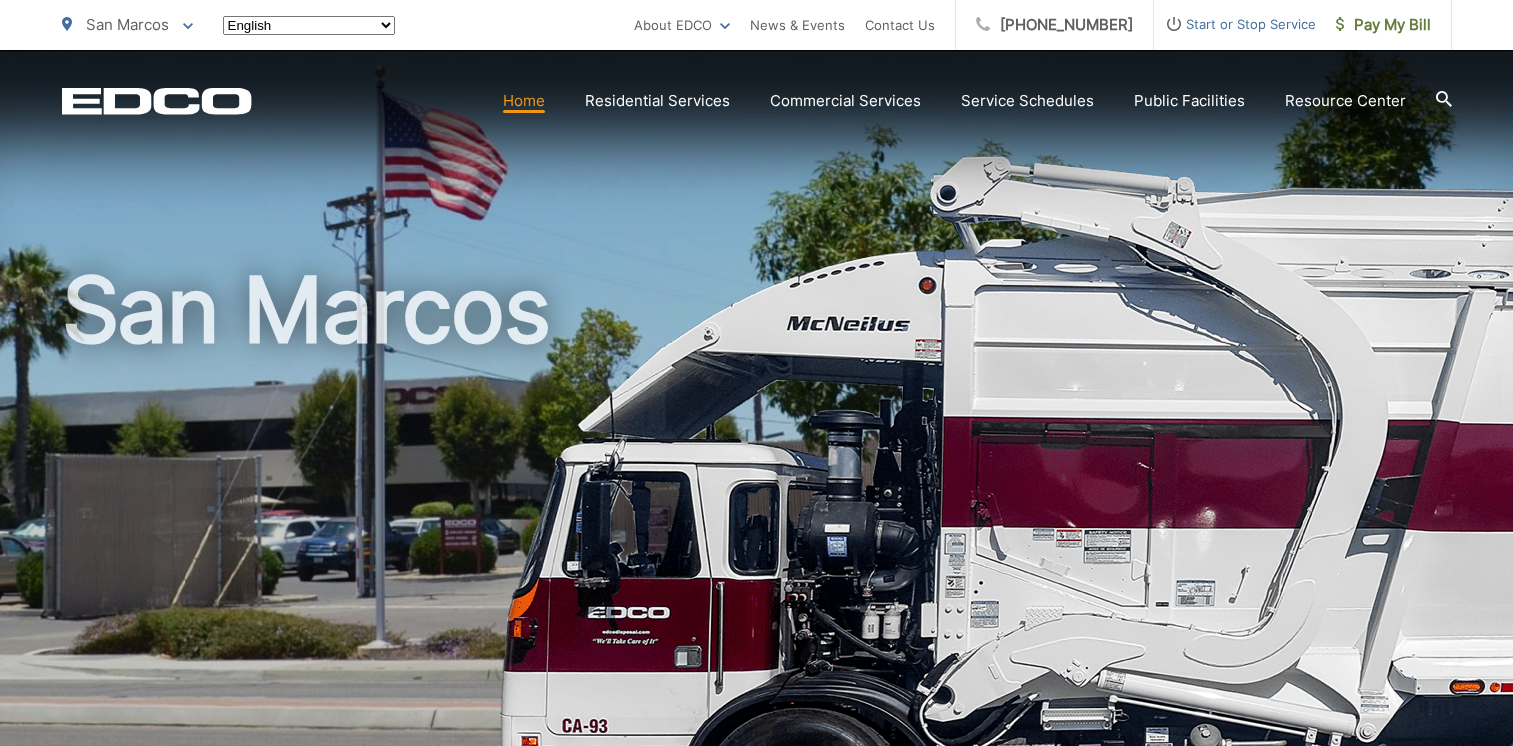 scroll, scrollTop: 0, scrollLeft: 0, axis: both 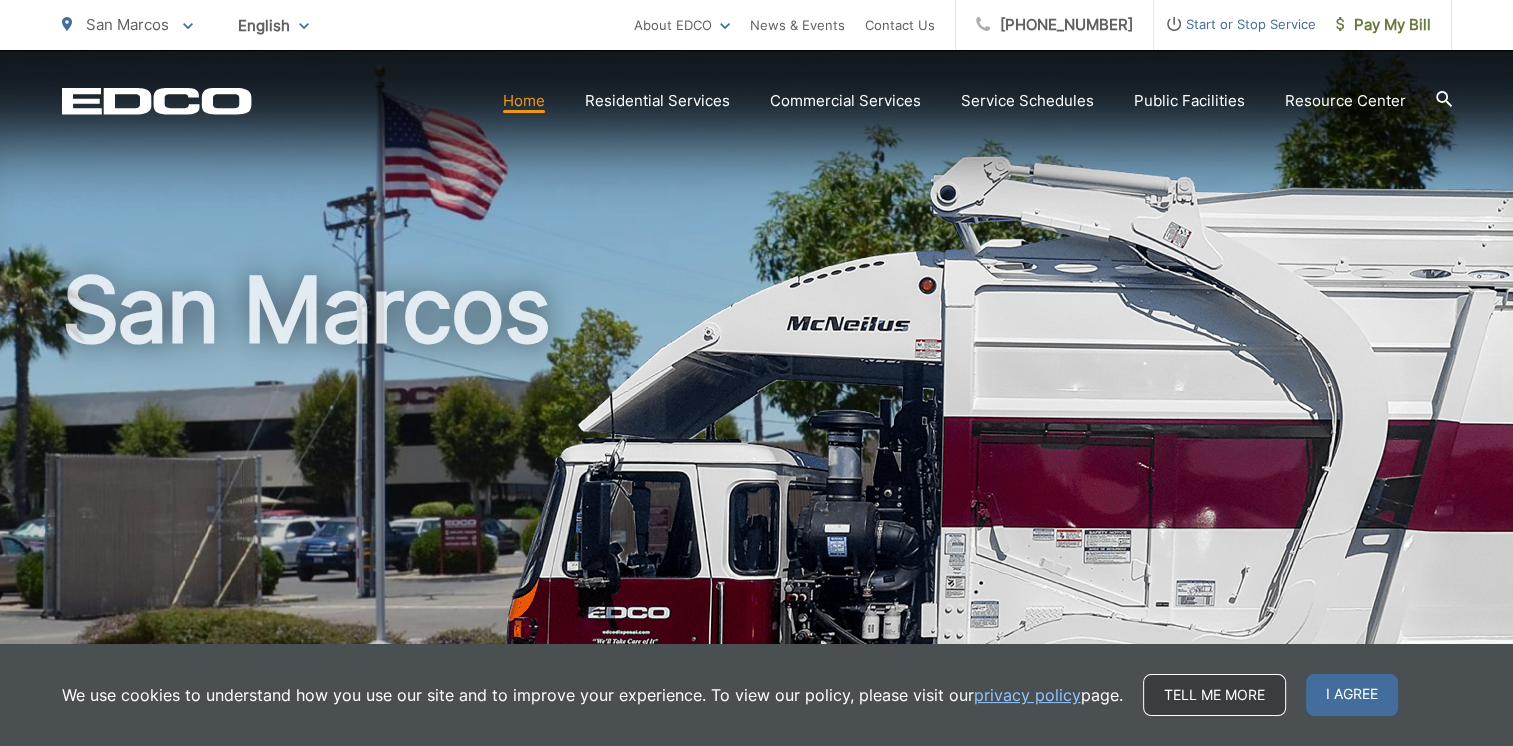 click on "Tell me more" at bounding box center (1214, 695) 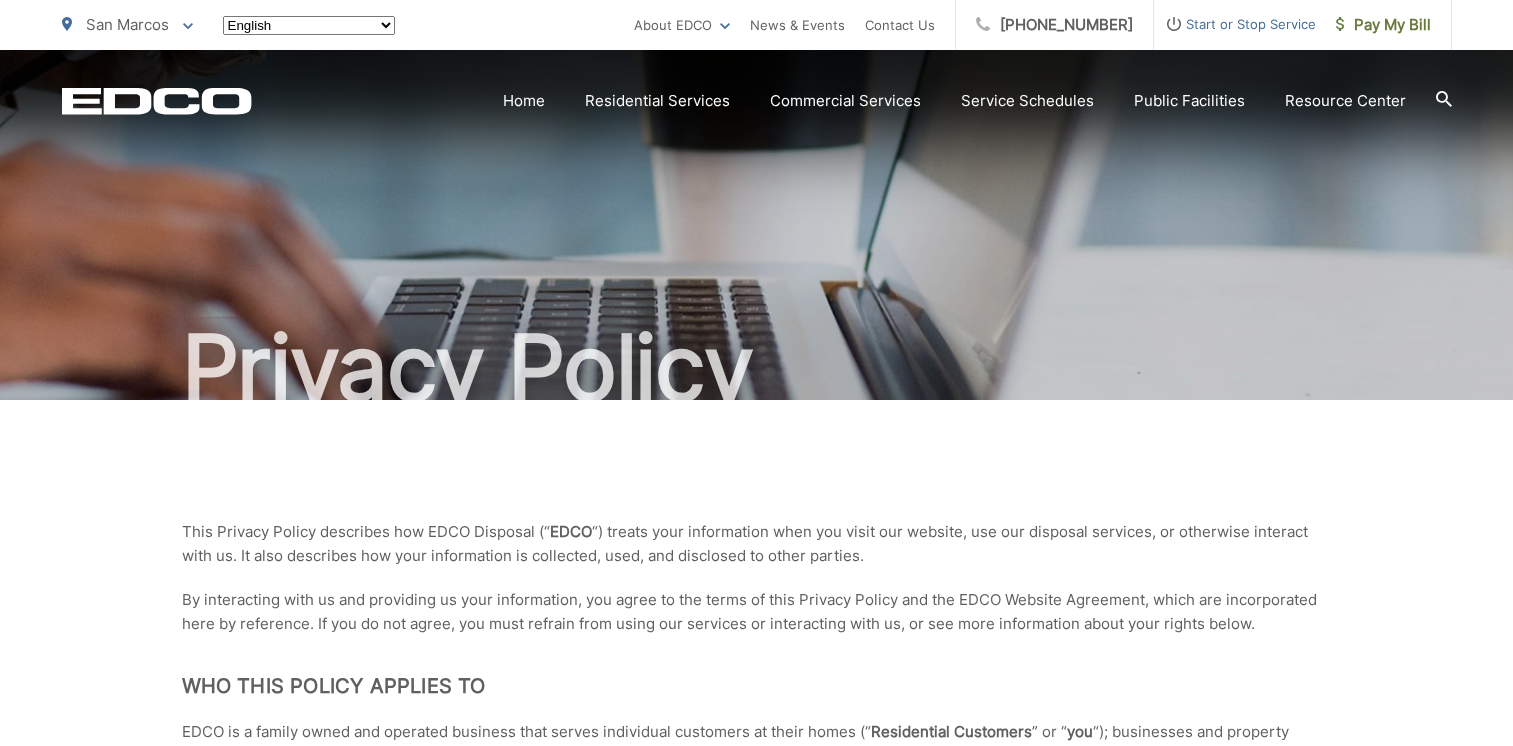 scroll, scrollTop: 0, scrollLeft: 0, axis: both 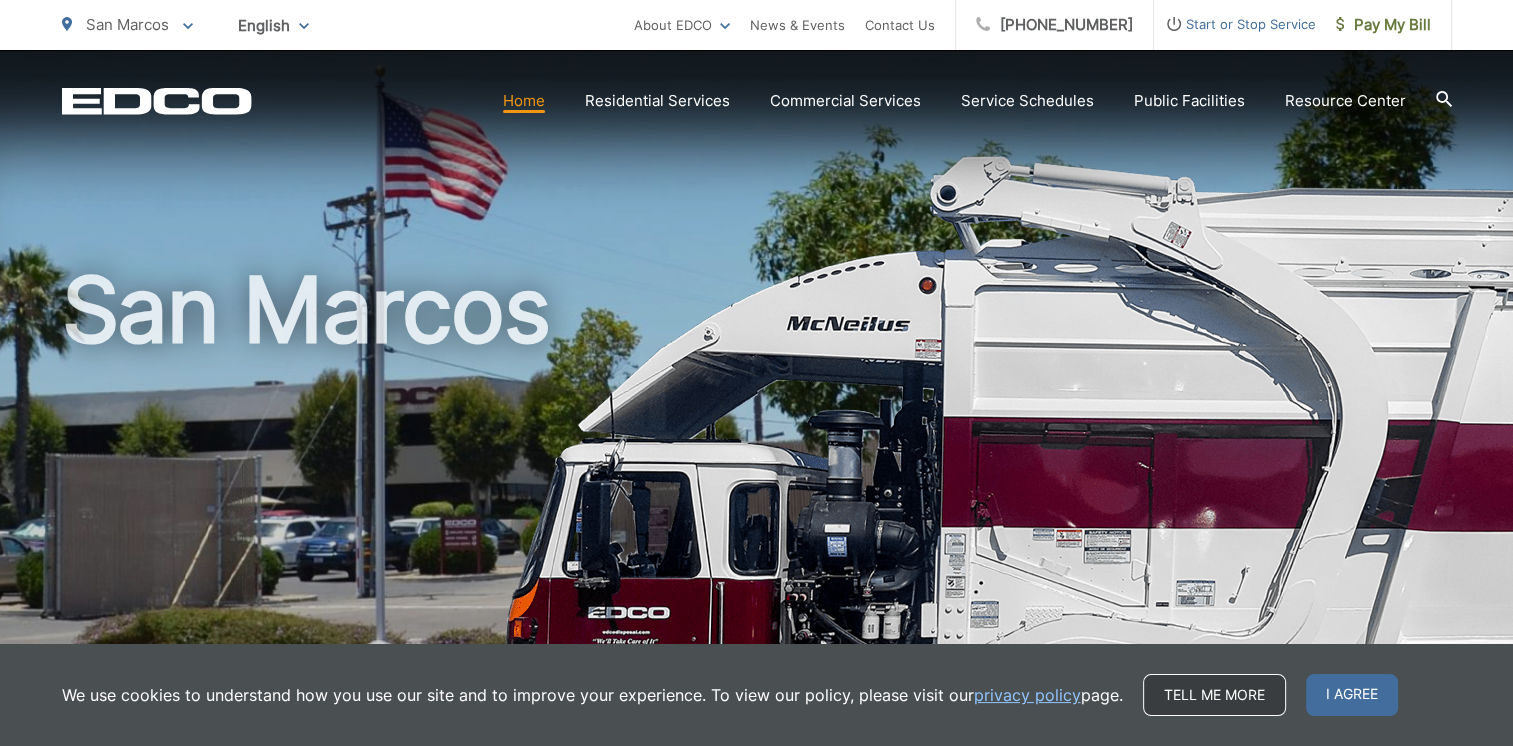 click on "Tell me more" at bounding box center [1214, 695] 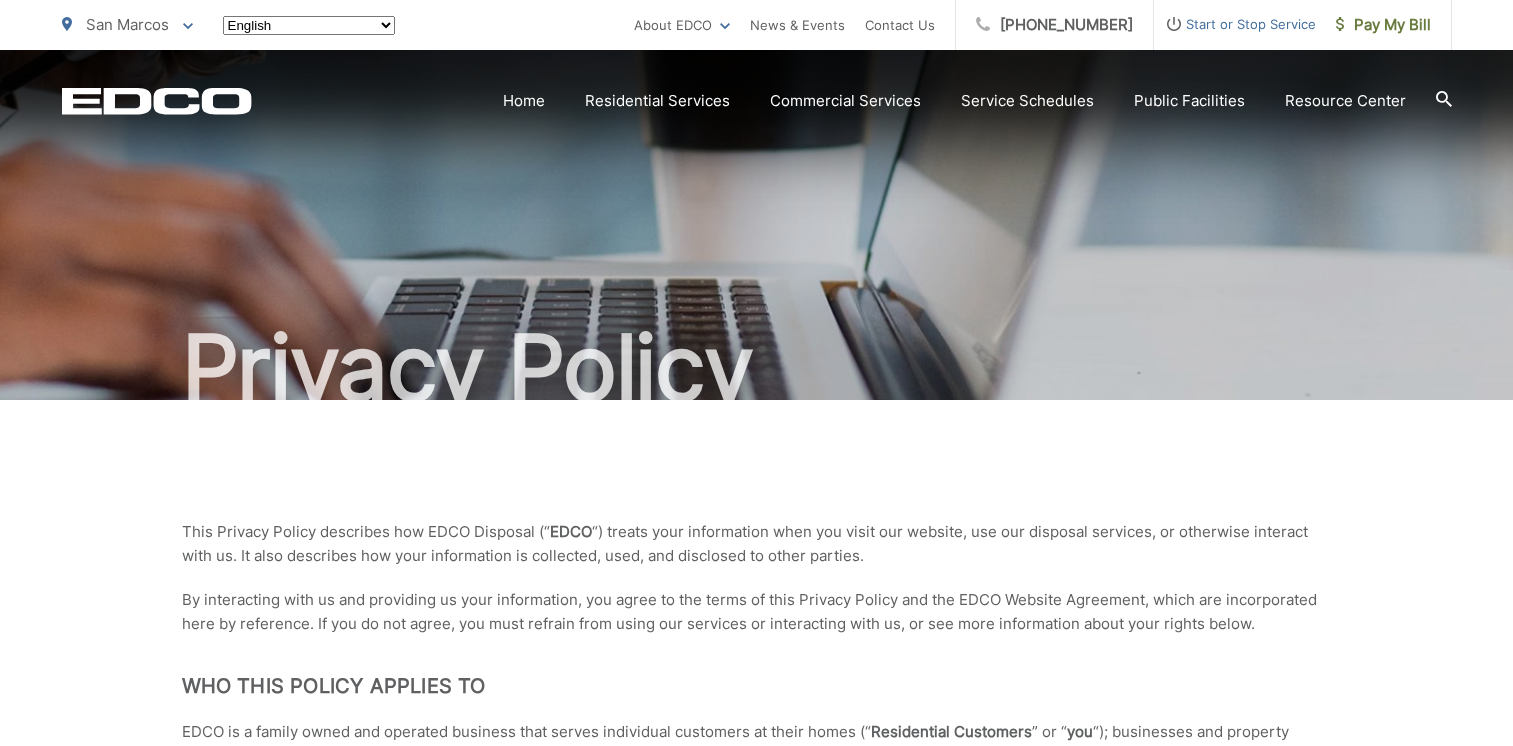 scroll, scrollTop: 0, scrollLeft: 0, axis: both 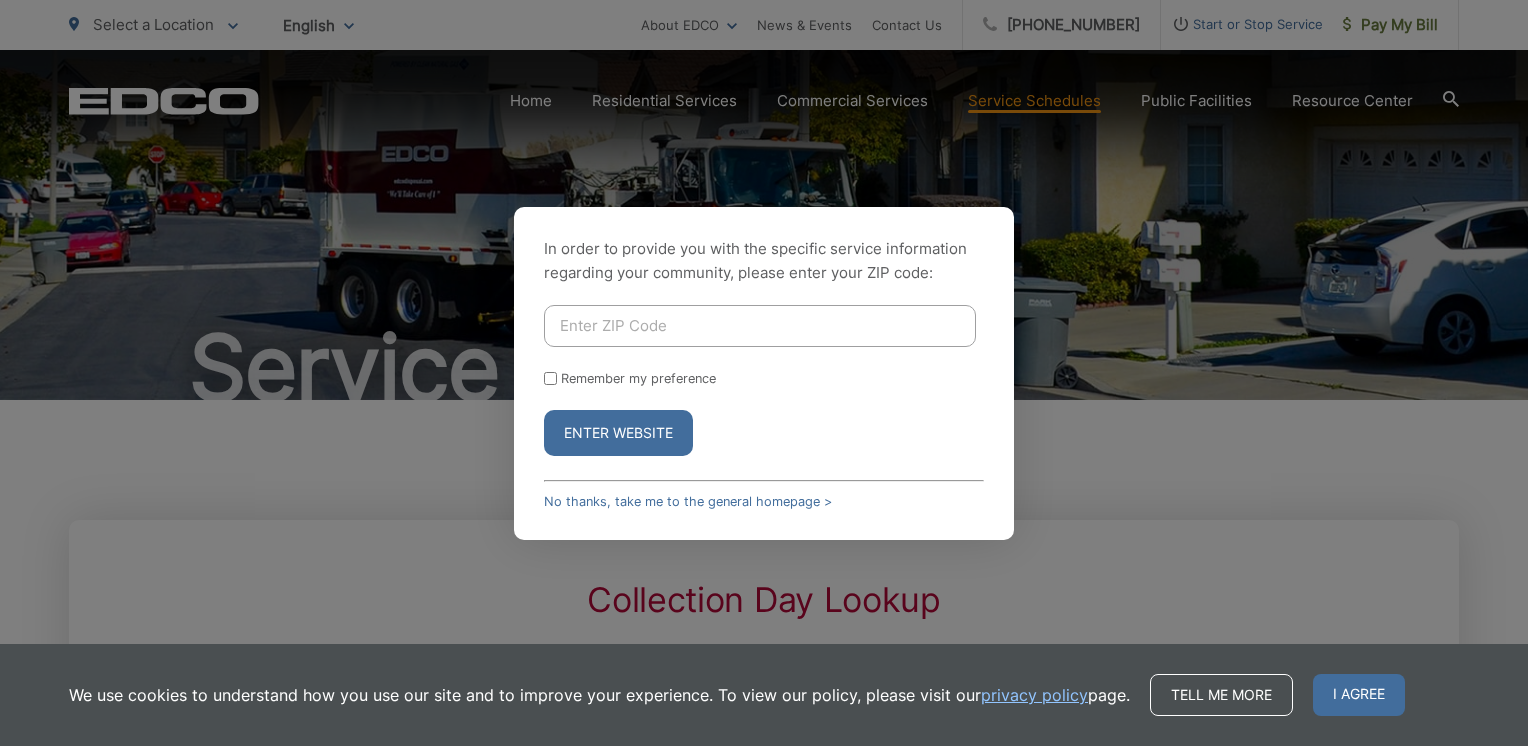 click at bounding box center [760, 326] 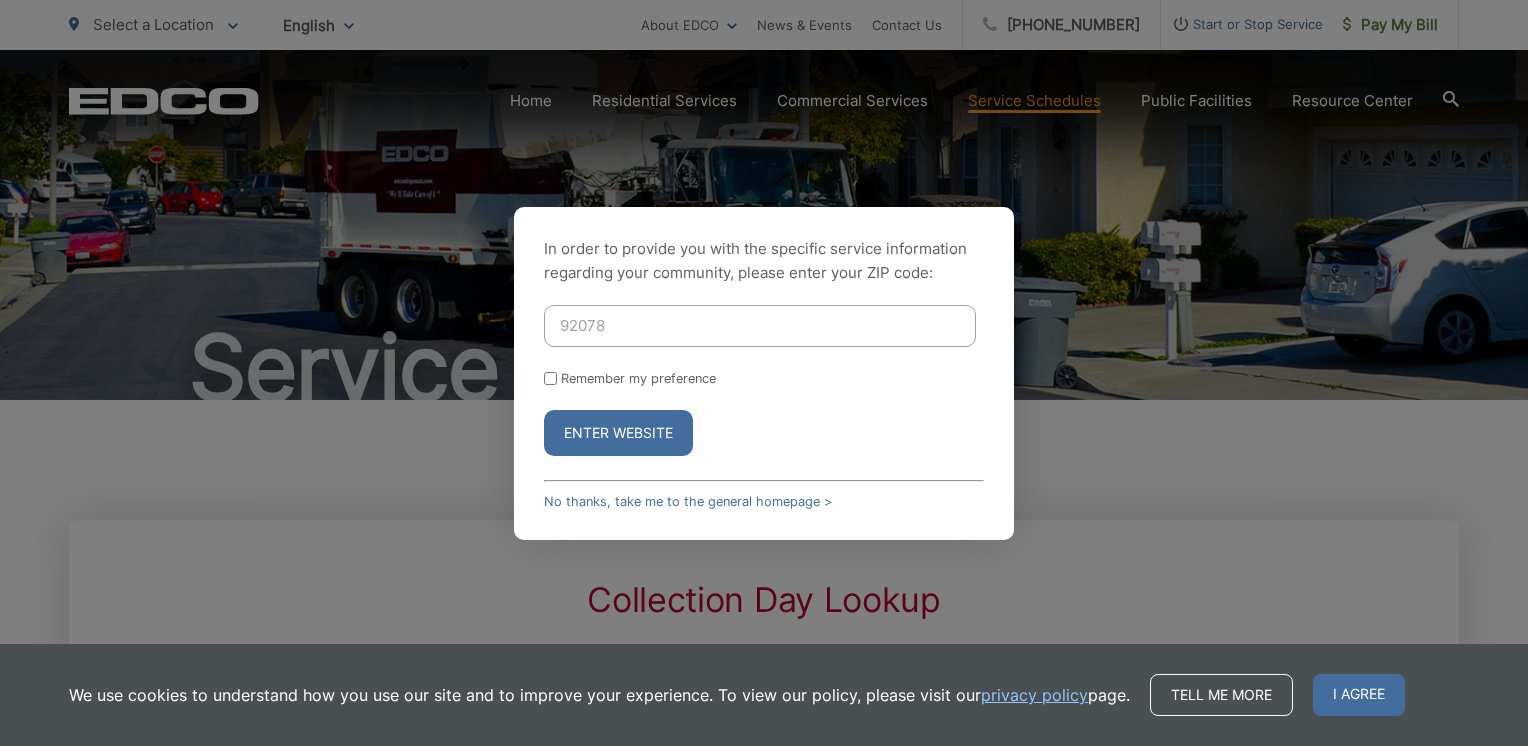 click on "Enter Website" at bounding box center (618, 433) 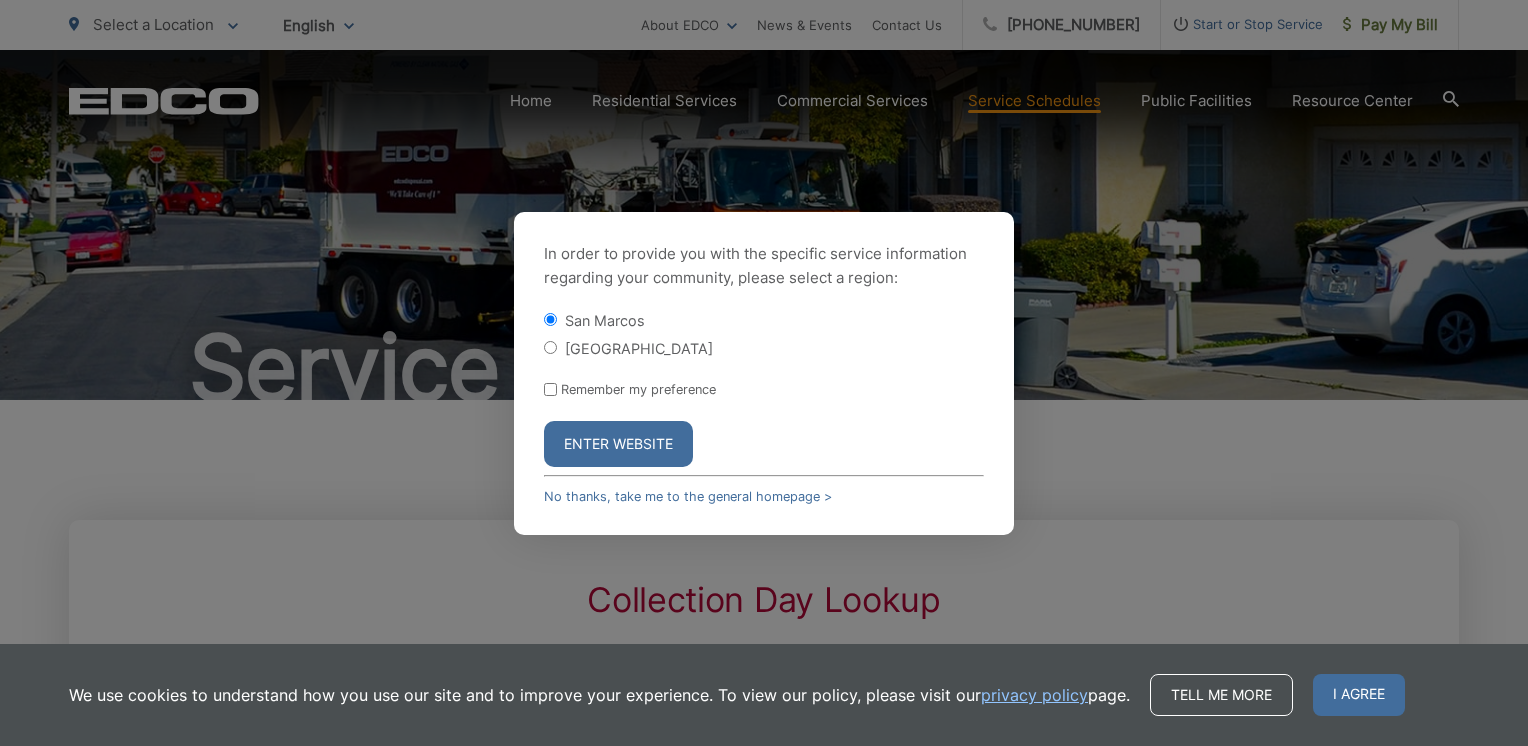 click on "Enter Website" at bounding box center [618, 444] 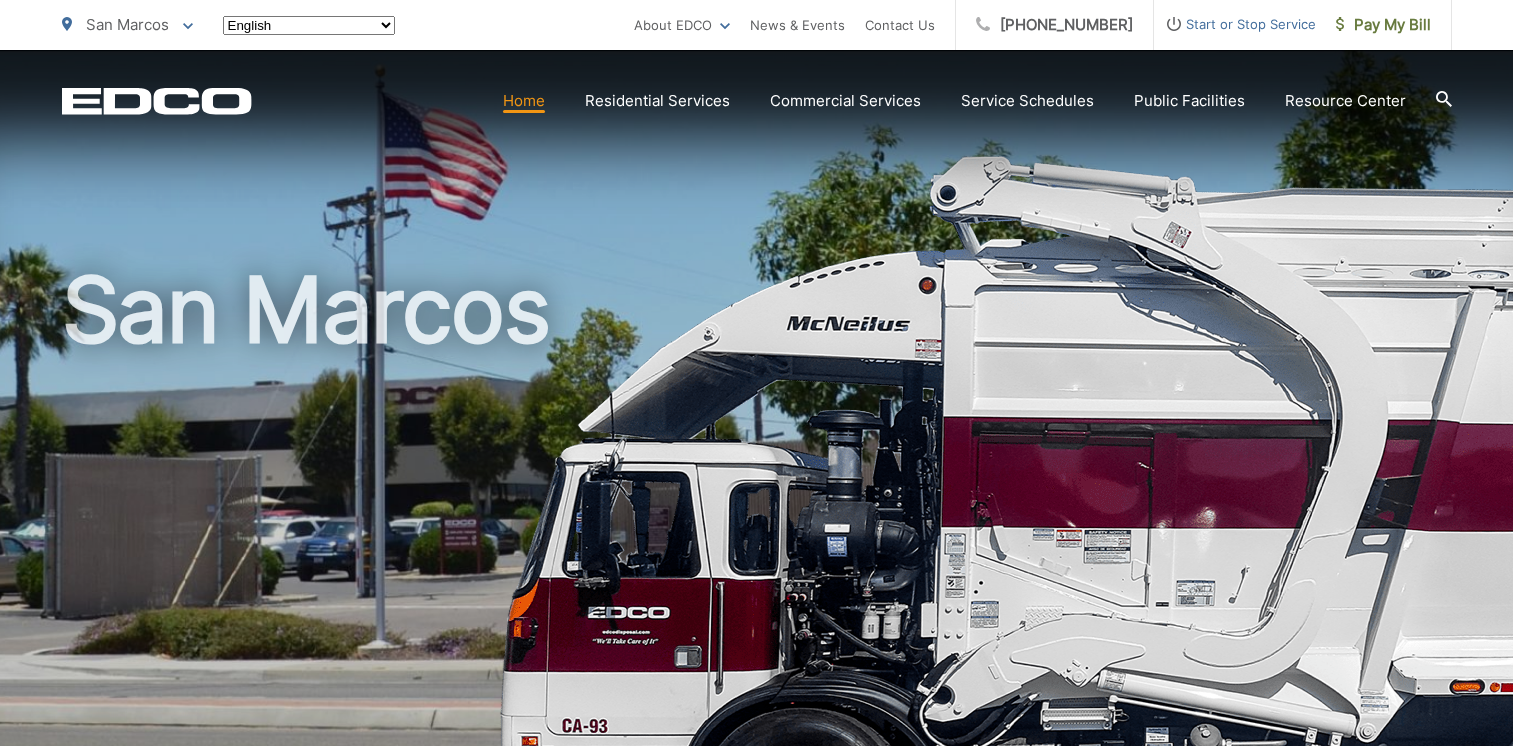 scroll, scrollTop: 0, scrollLeft: 0, axis: both 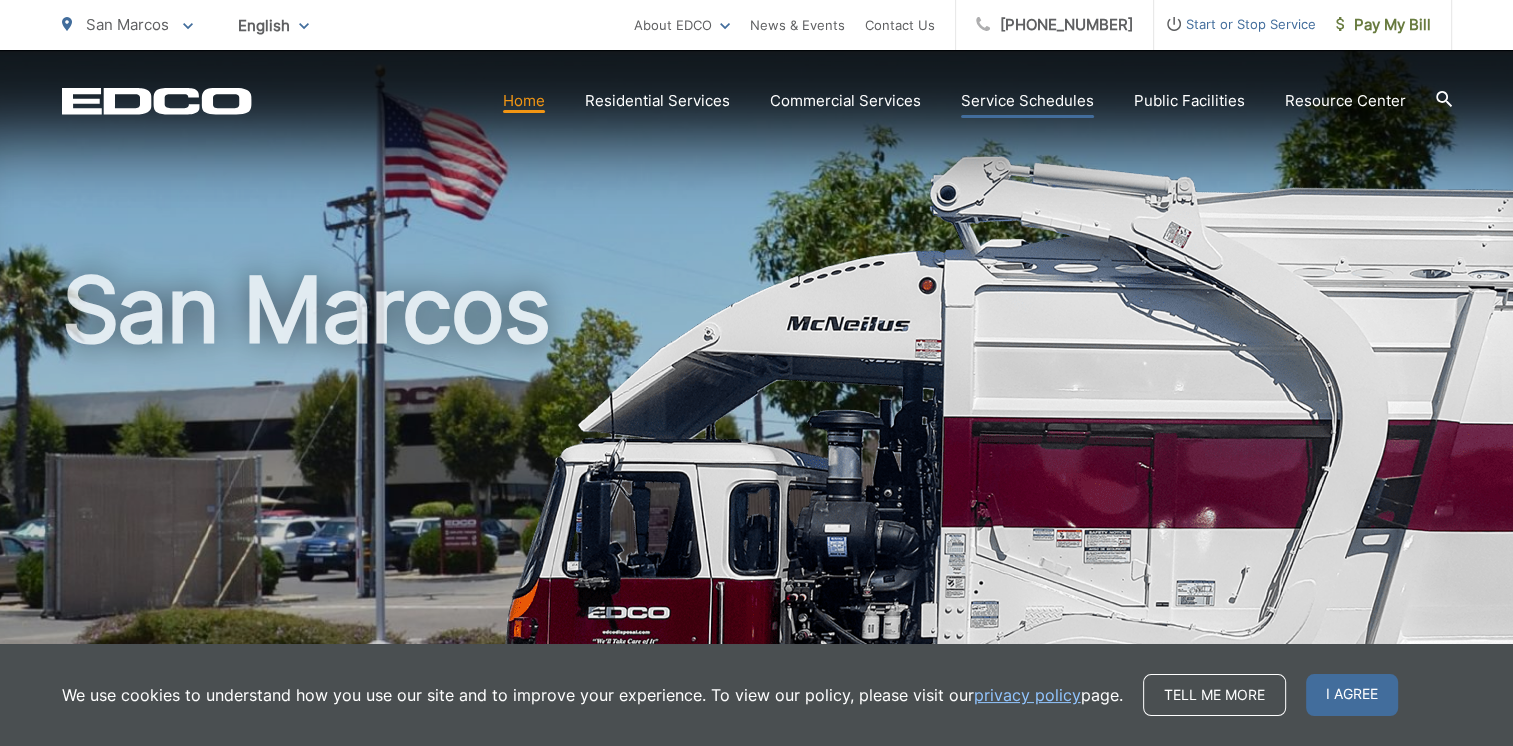 click on "Service Schedules" at bounding box center (1027, 101) 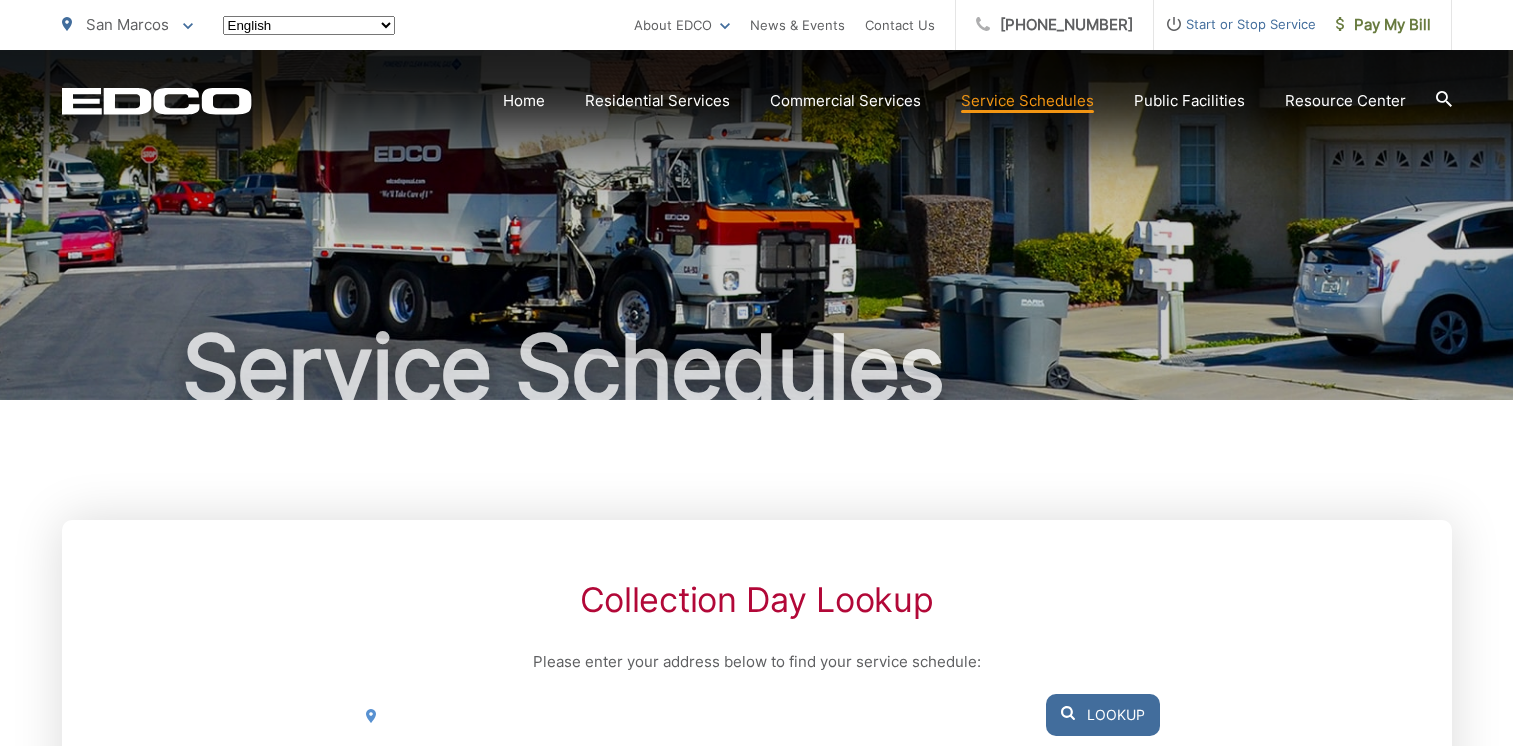 scroll, scrollTop: 0, scrollLeft: 0, axis: both 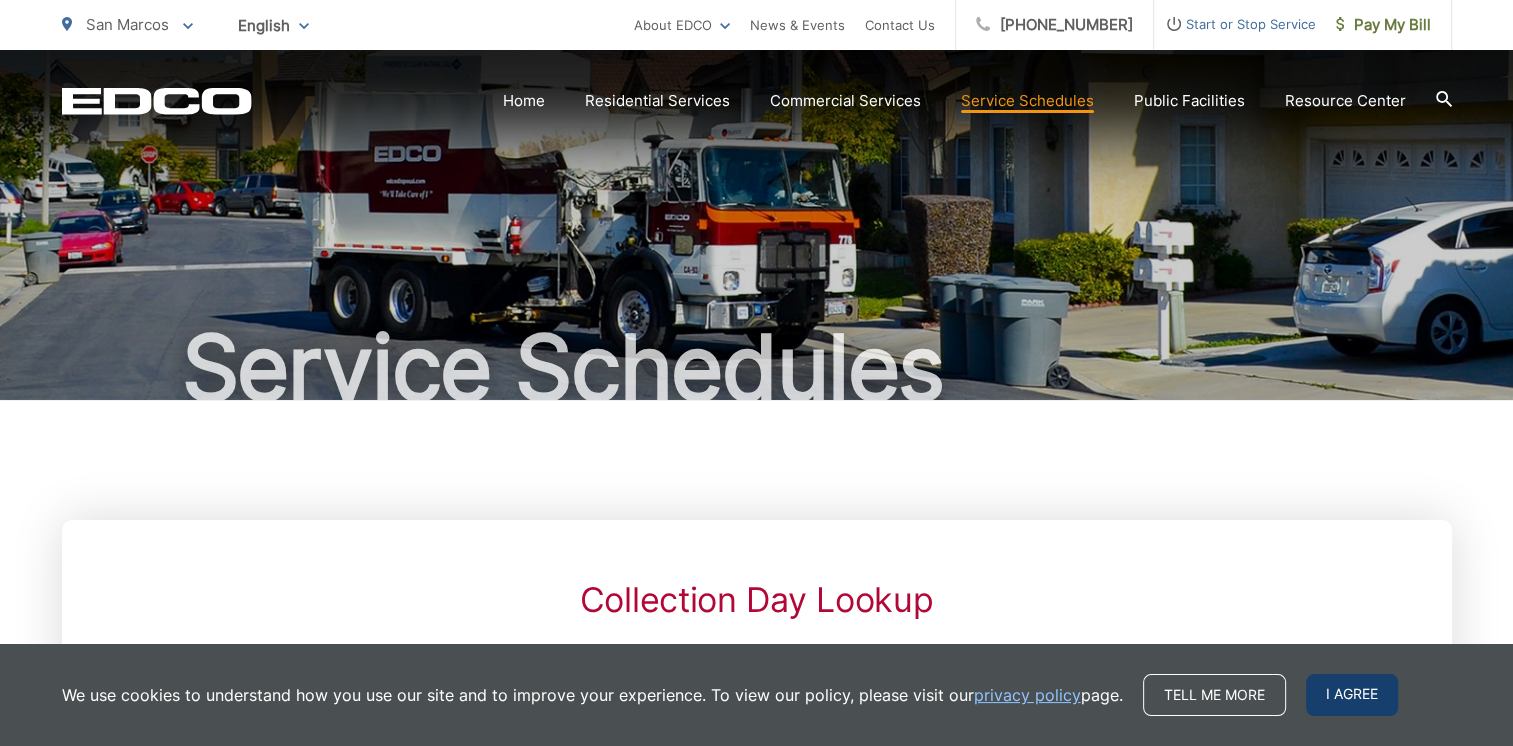click on "I agree" at bounding box center [1352, 695] 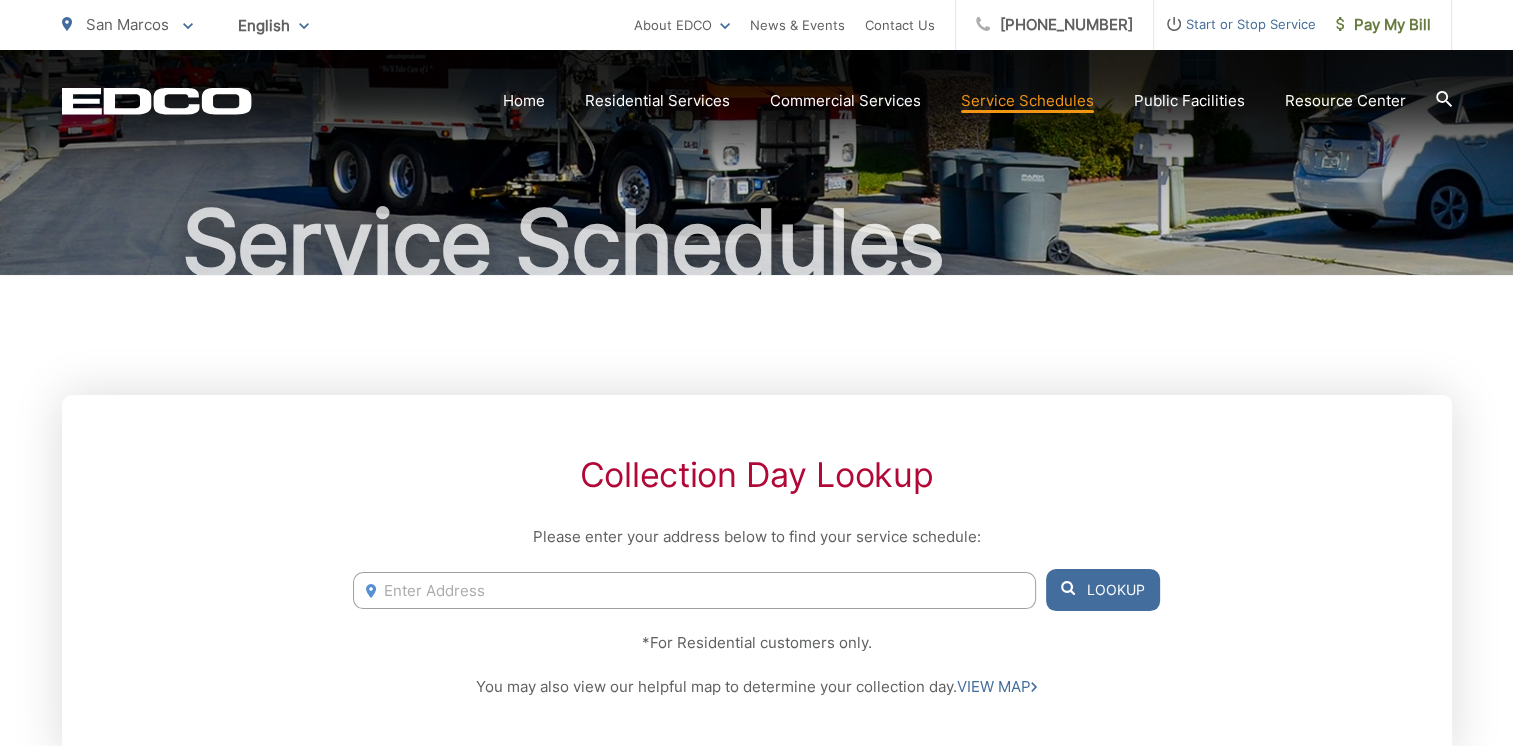 scroll, scrollTop: 200, scrollLeft: 0, axis: vertical 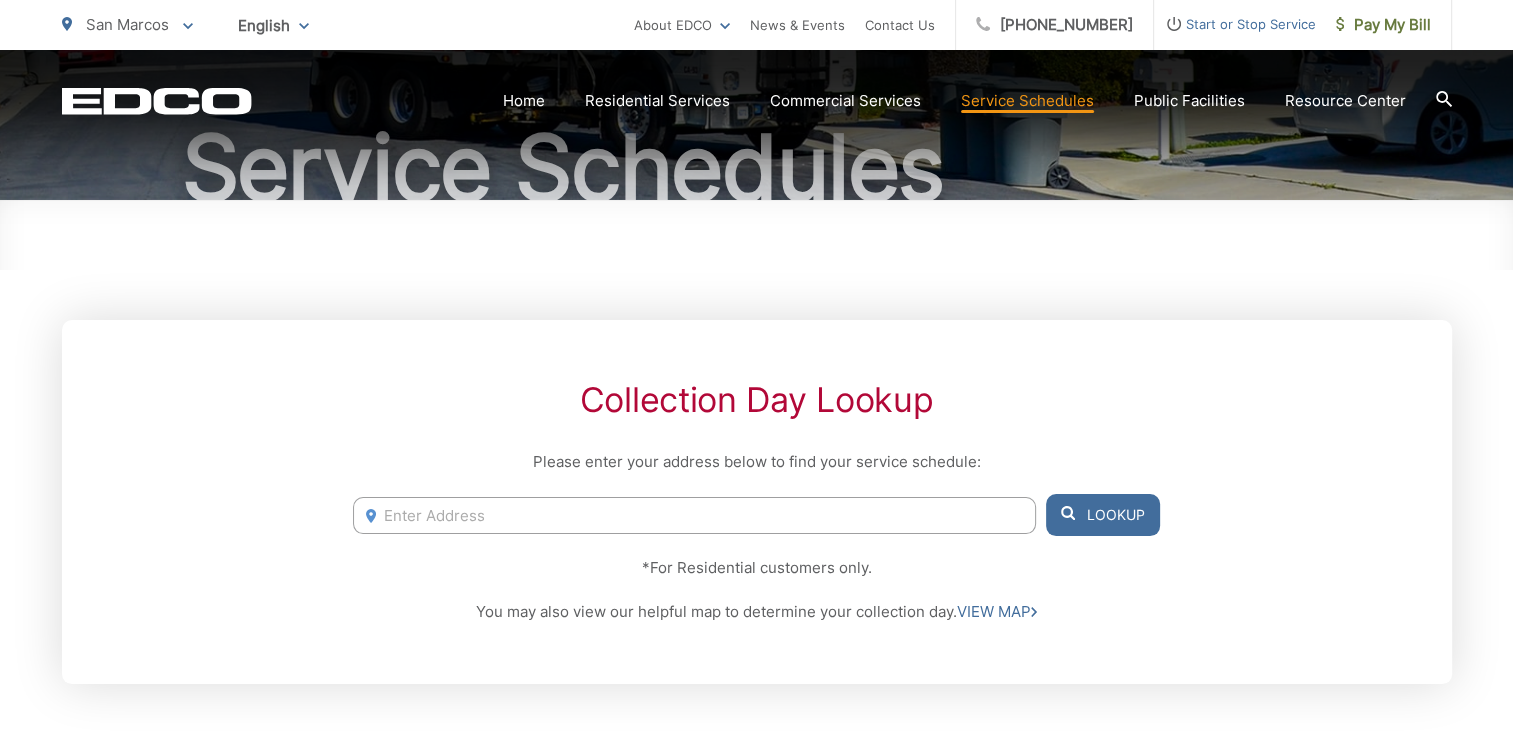 click at bounding box center (694, 515) 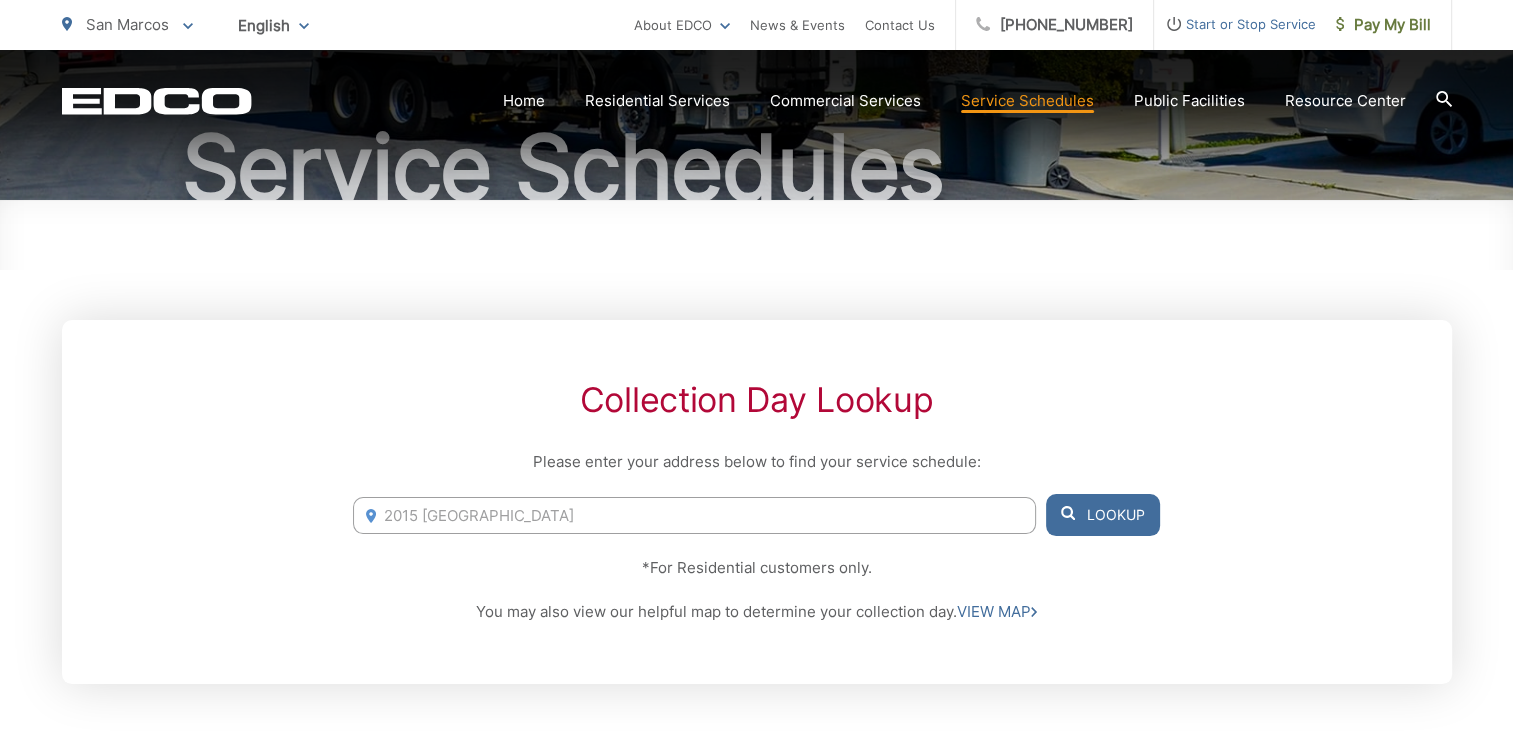 click on "Lookup" at bounding box center [1103, 515] 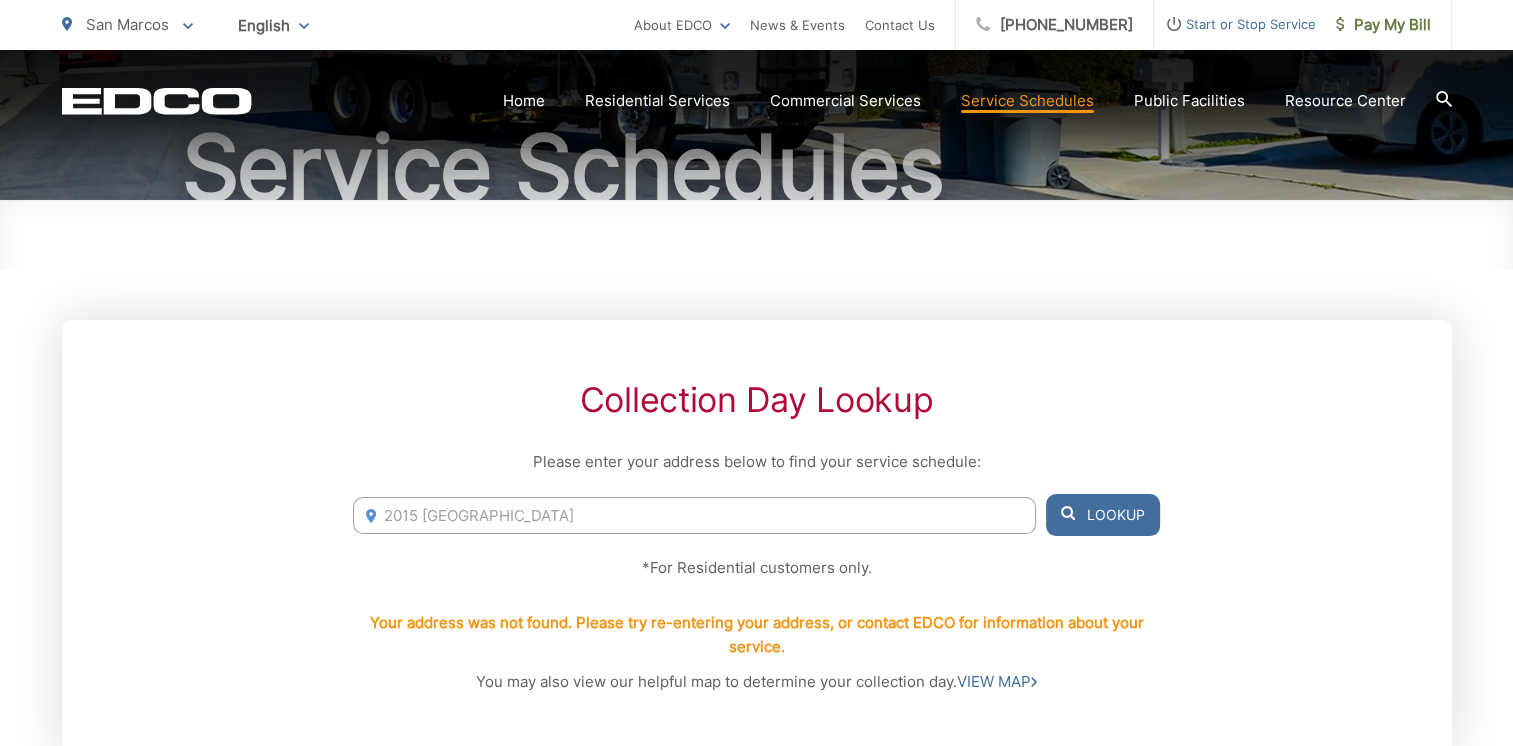 click on "2015 [GEOGRAPHIC_DATA]" at bounding box center [694, 515] 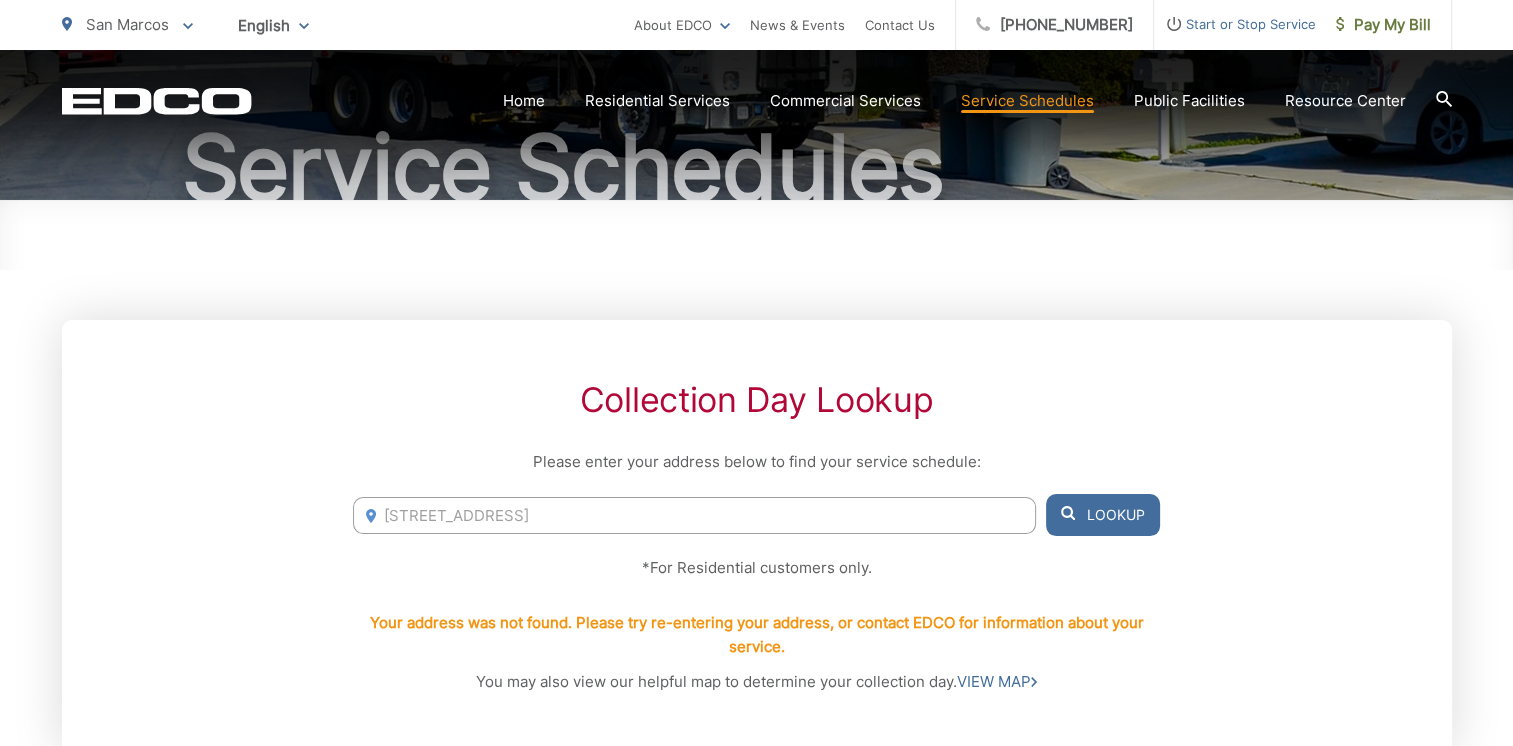 drag, startPoint x: 701, startPoint y: 518, endPoint x: 532, endPoint y: 514, distance: 169.04733 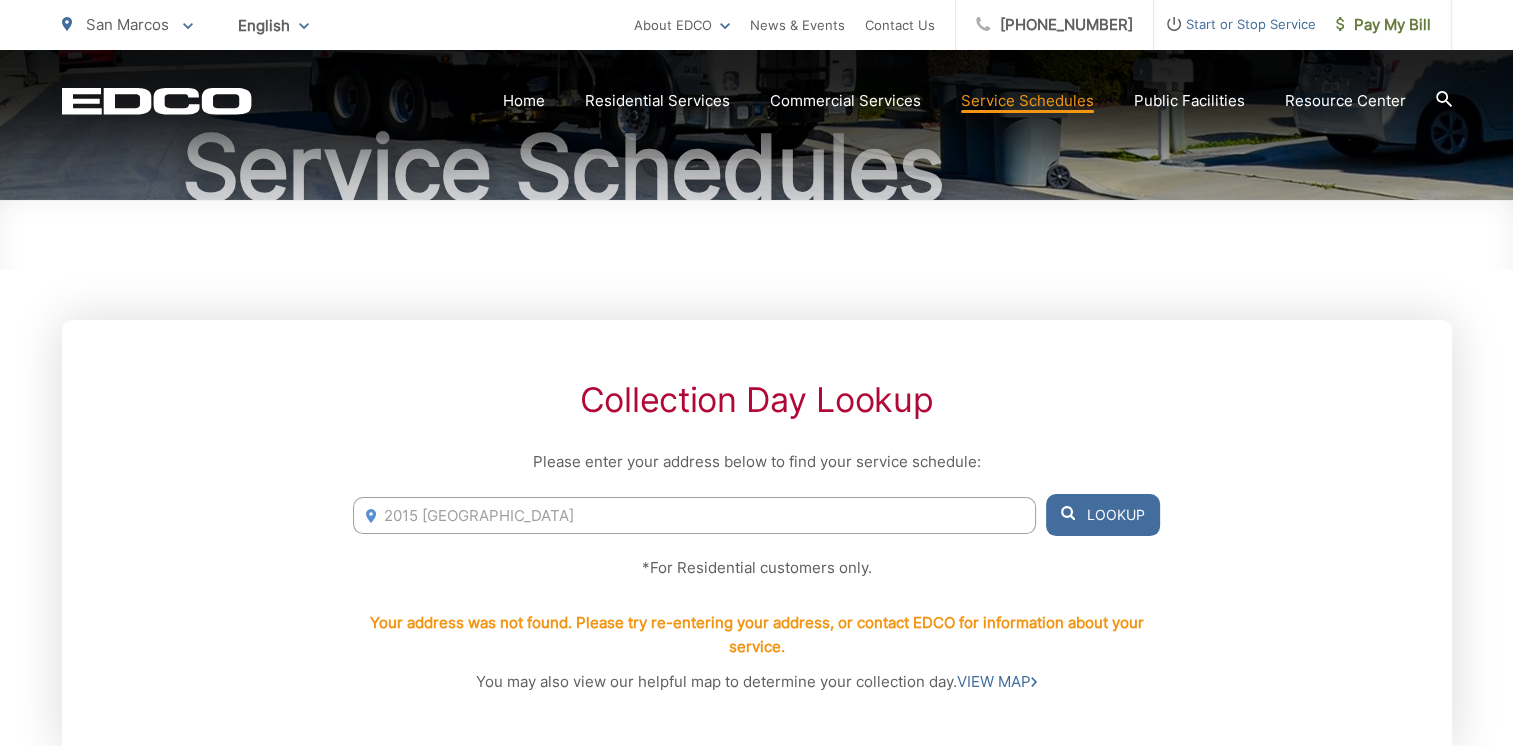 type on "2015 [GEOGRAPHIC_DATA]" 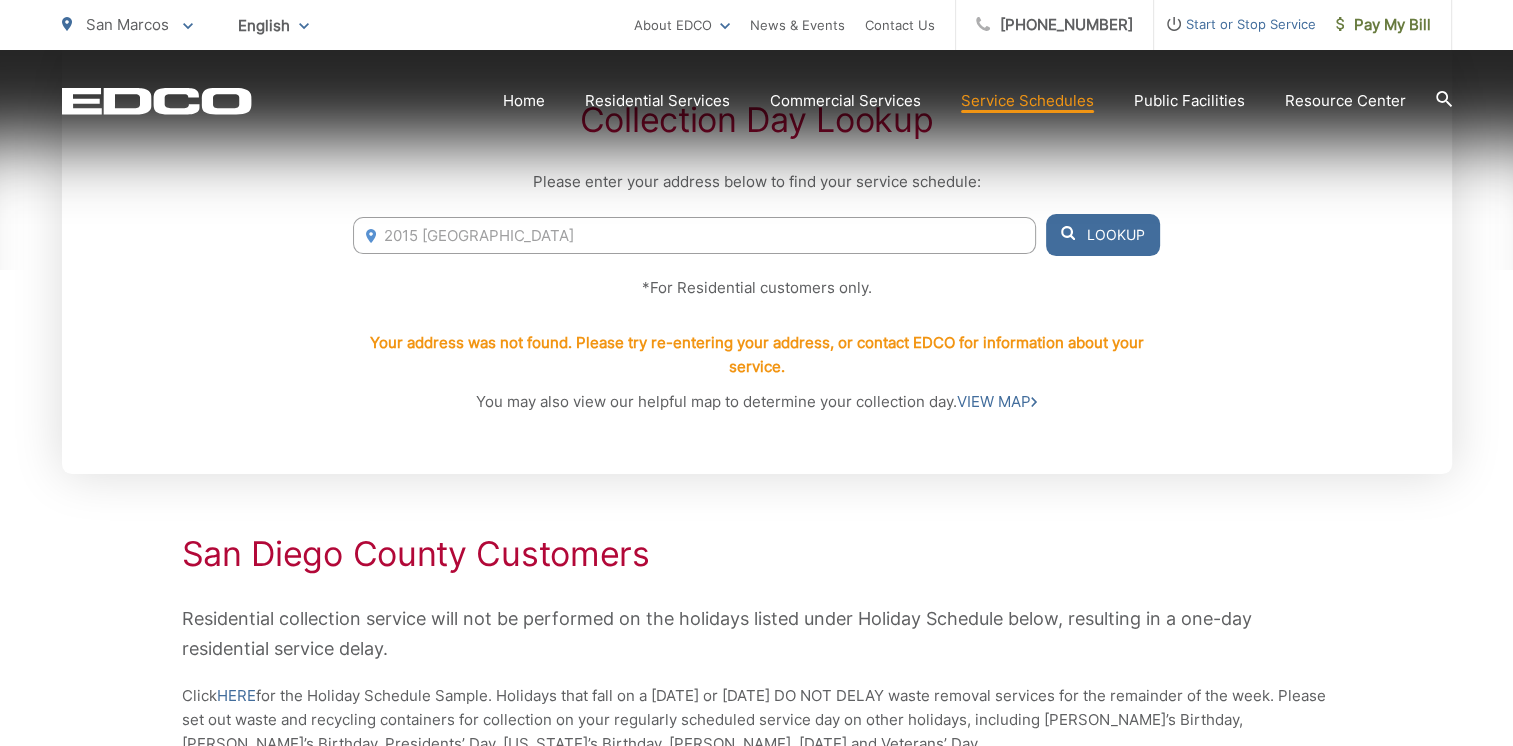 scroll, scrollTop: 500, scrollLeft: 0, axis: vertical 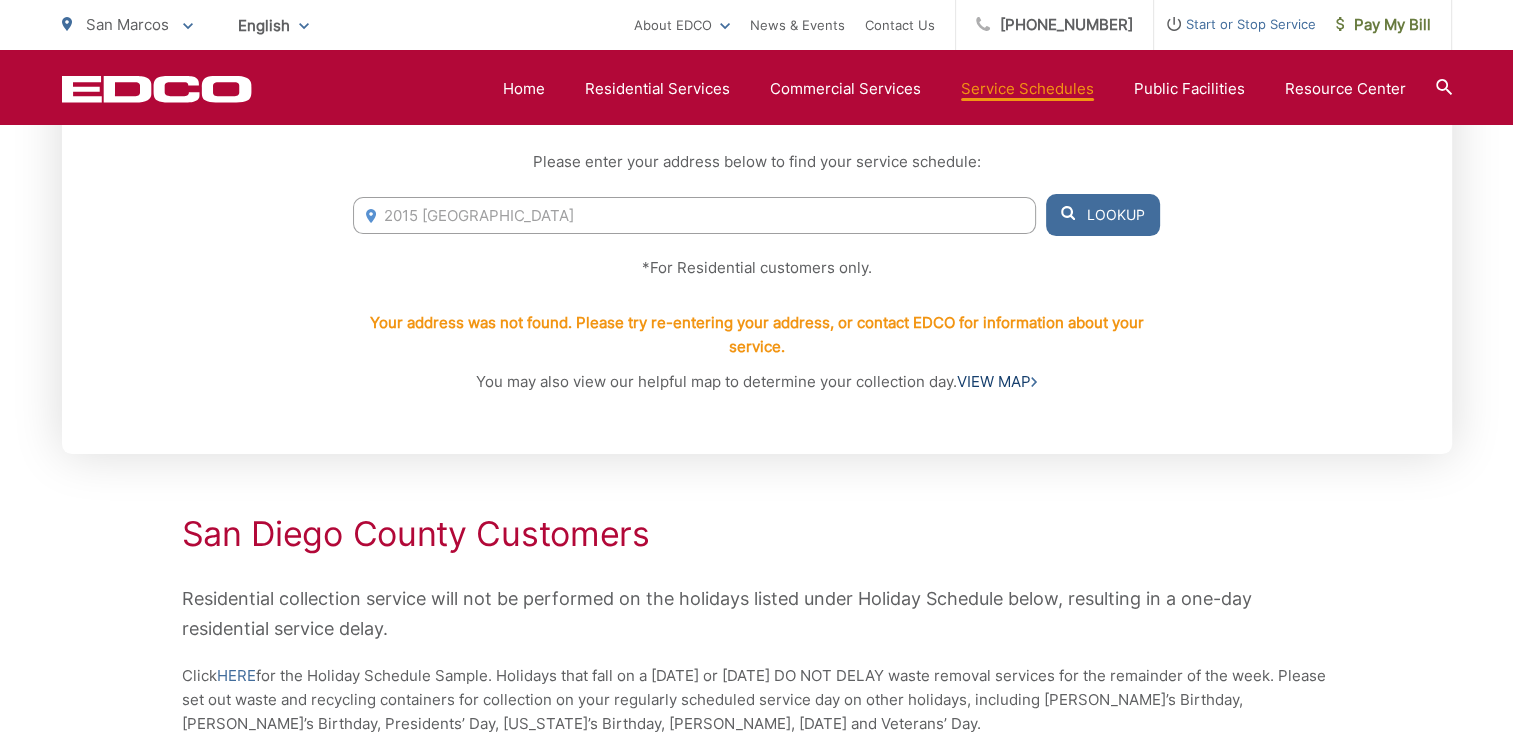 click on "VIEW MAP" at bounding box center [997, 382] 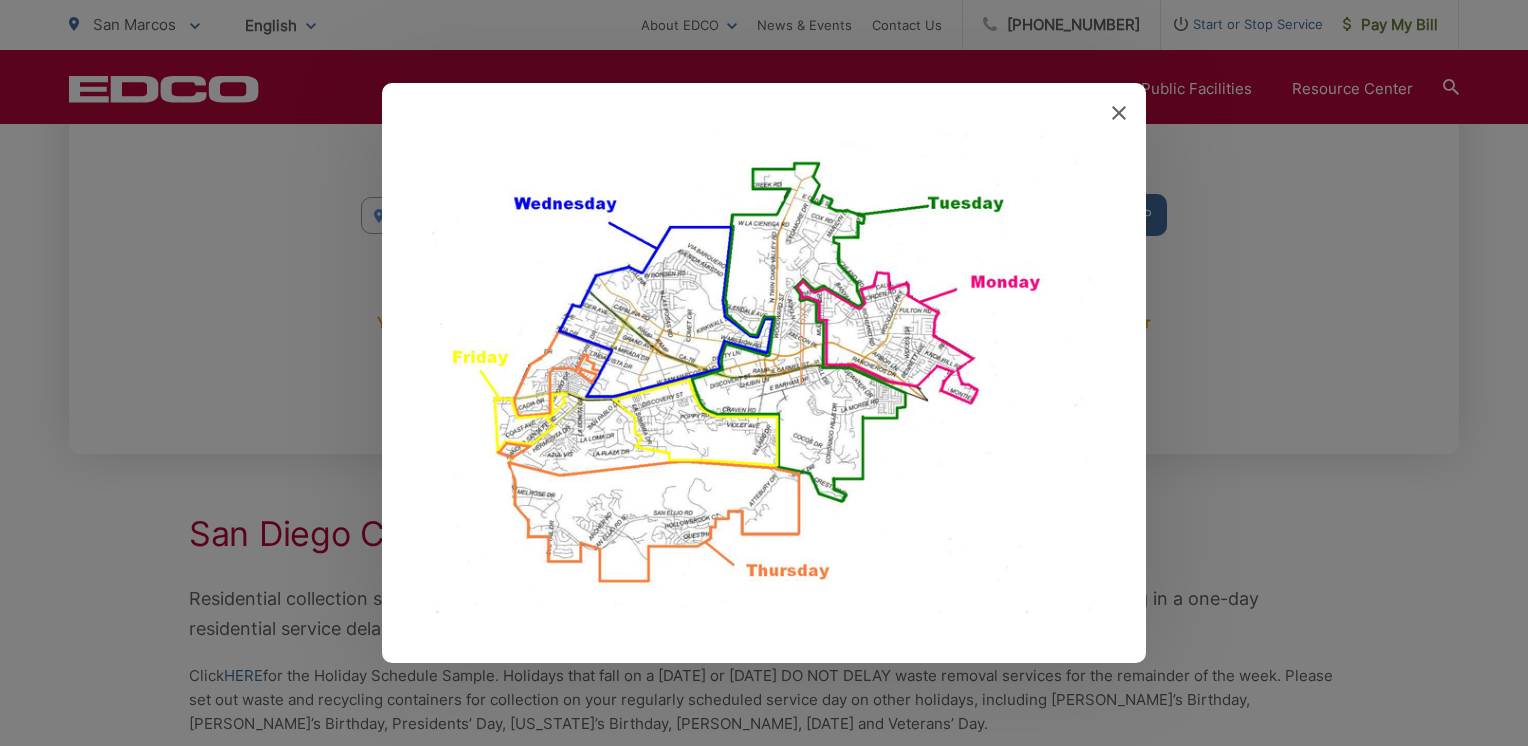 click 